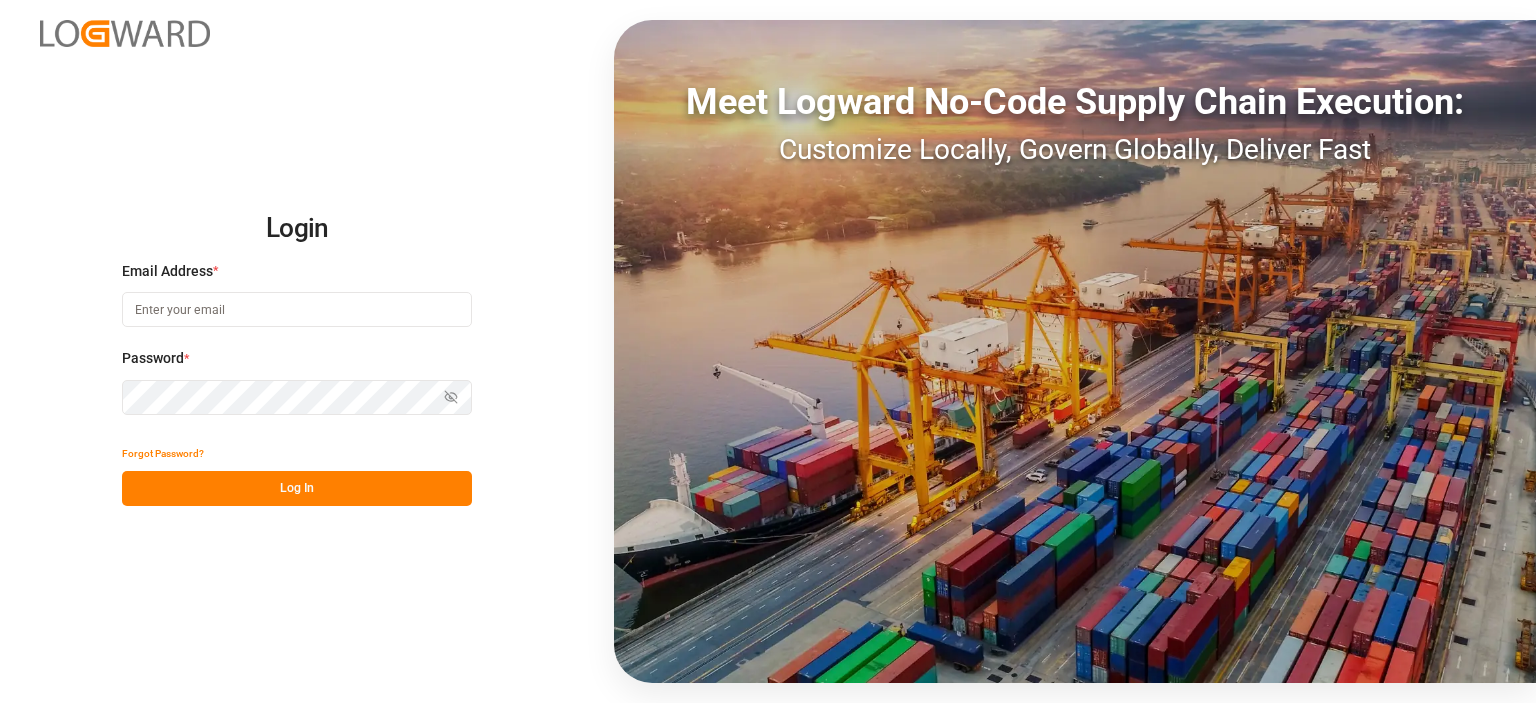 scroll, scrollTop: 0, scrollLeft: 0, axis: both 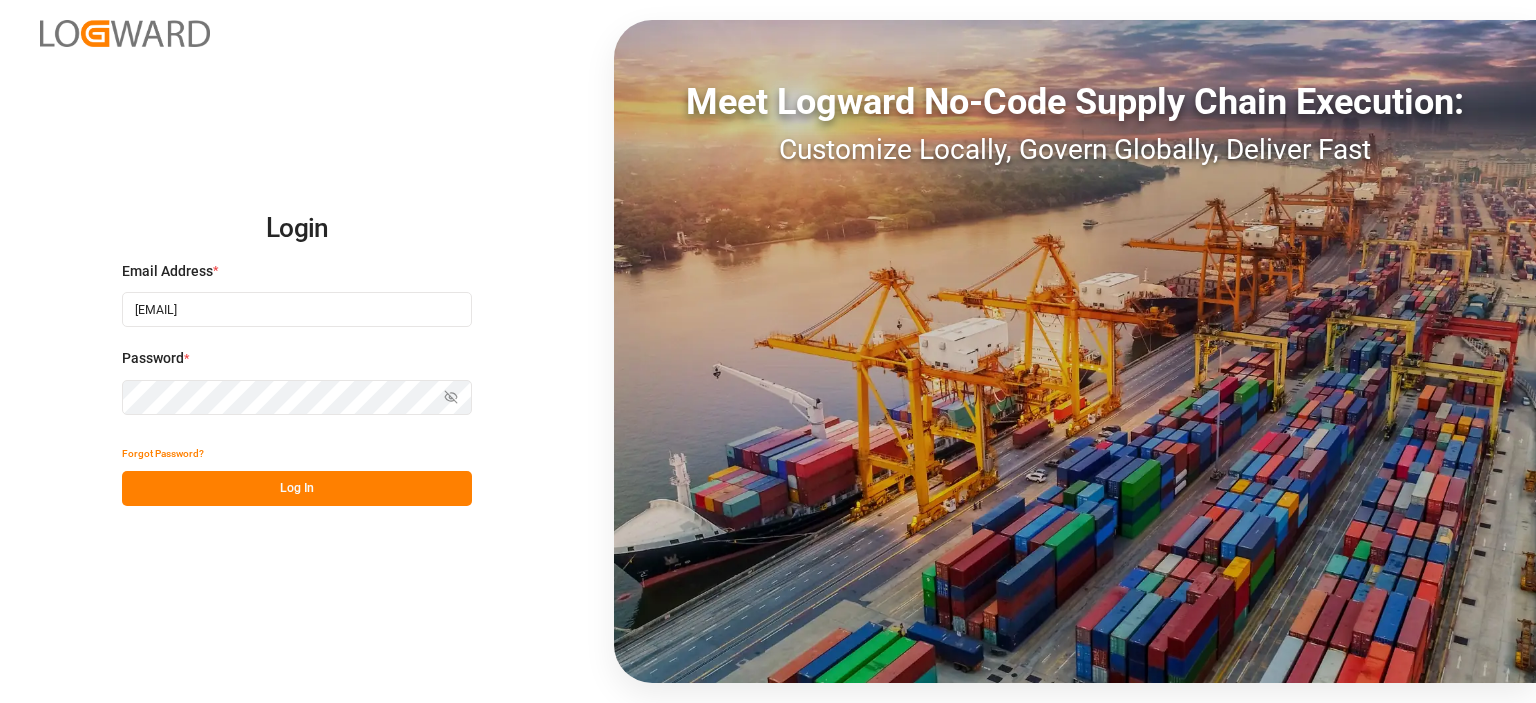click on "Log In" at bounding box center (297, 488) 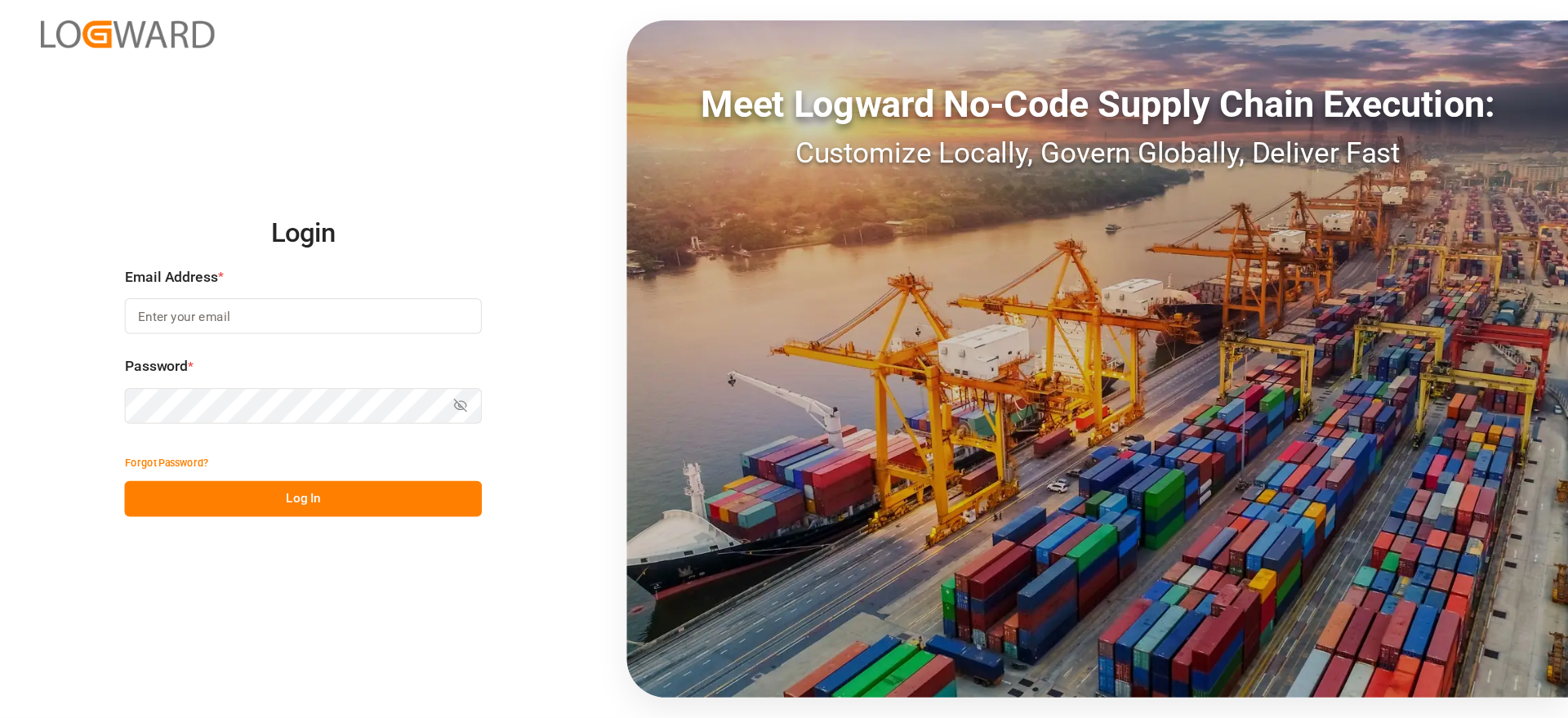 scroll, scrollTop: 0, scrollLeft: 0, axis: both 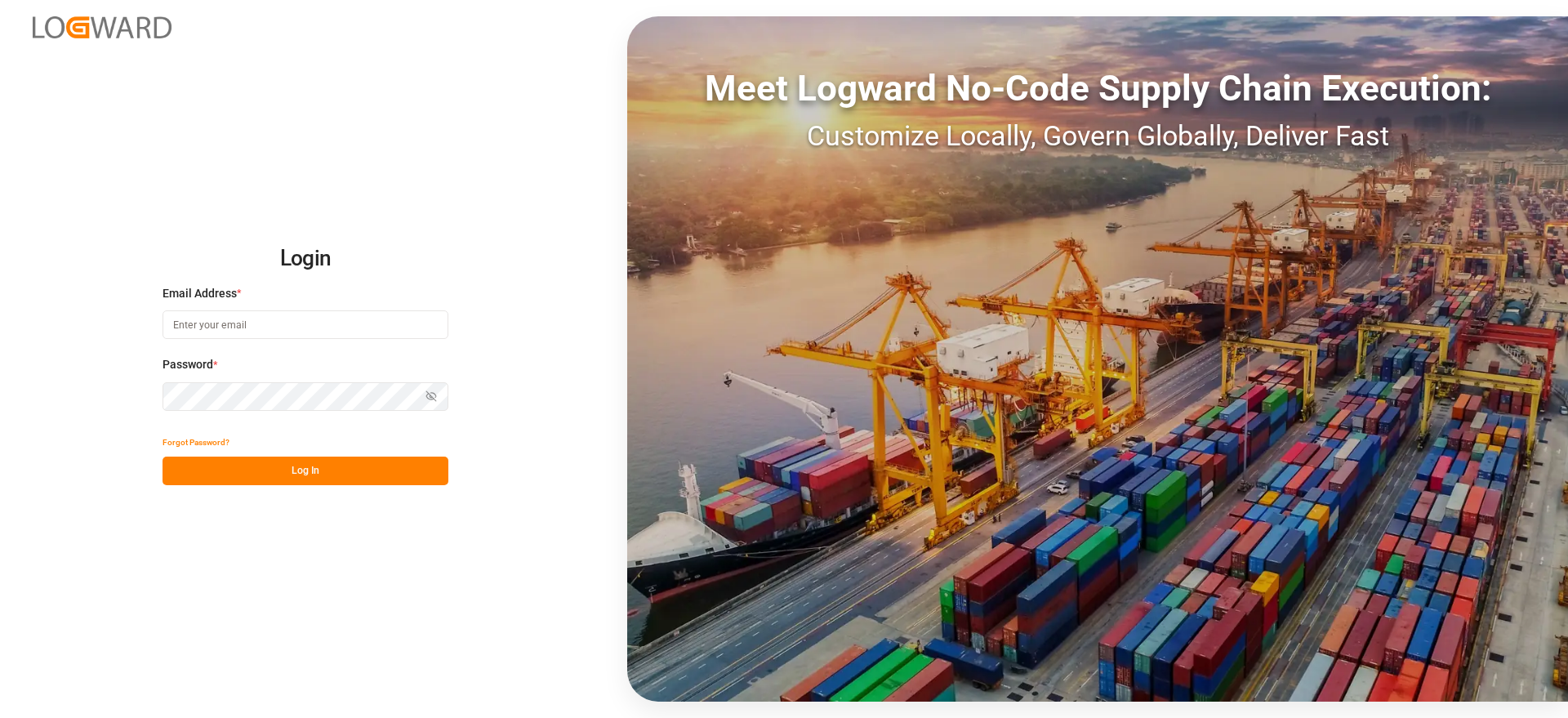 type on "[EMAIL]" 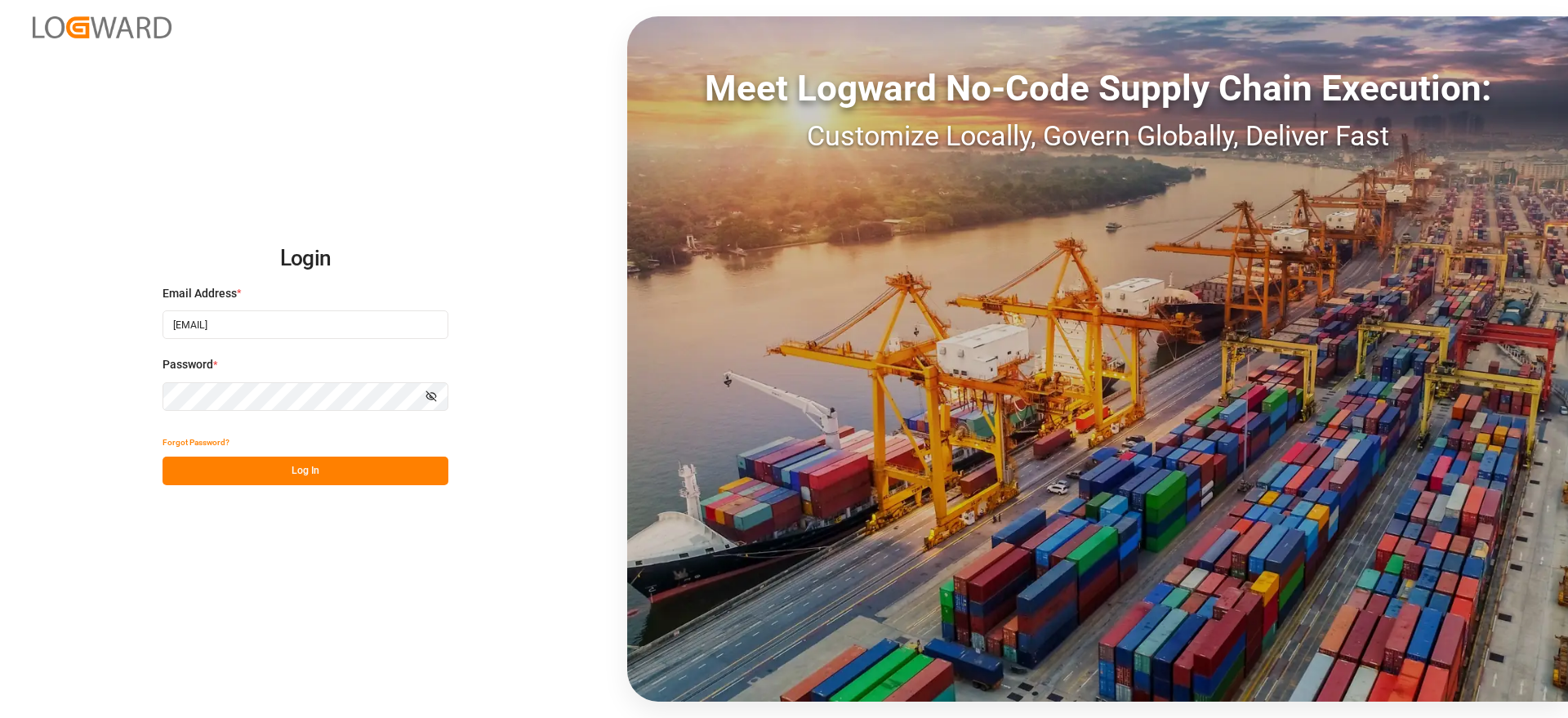 click on "Log In" at bounding box center (305, 470) 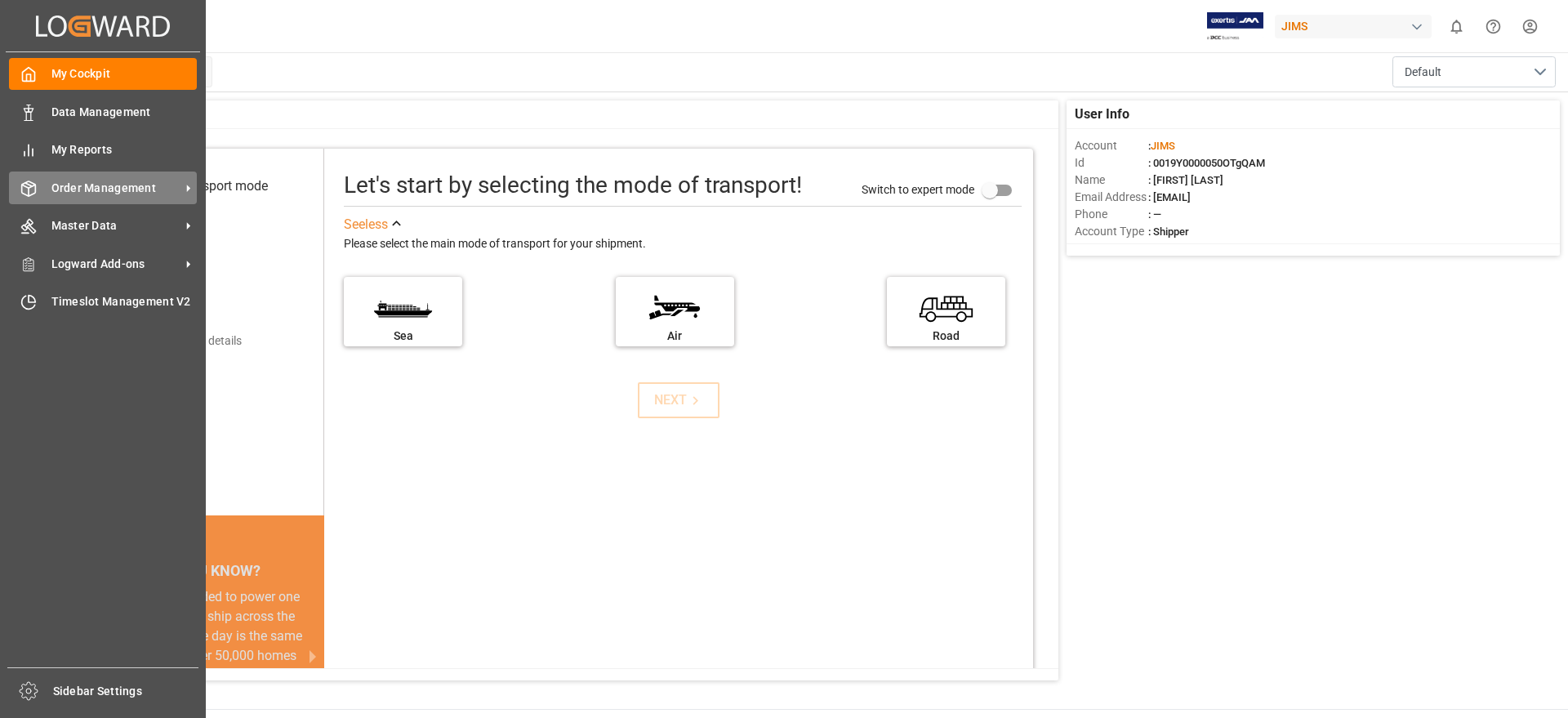 click on "Order Management" at bounding box center [116, 188] 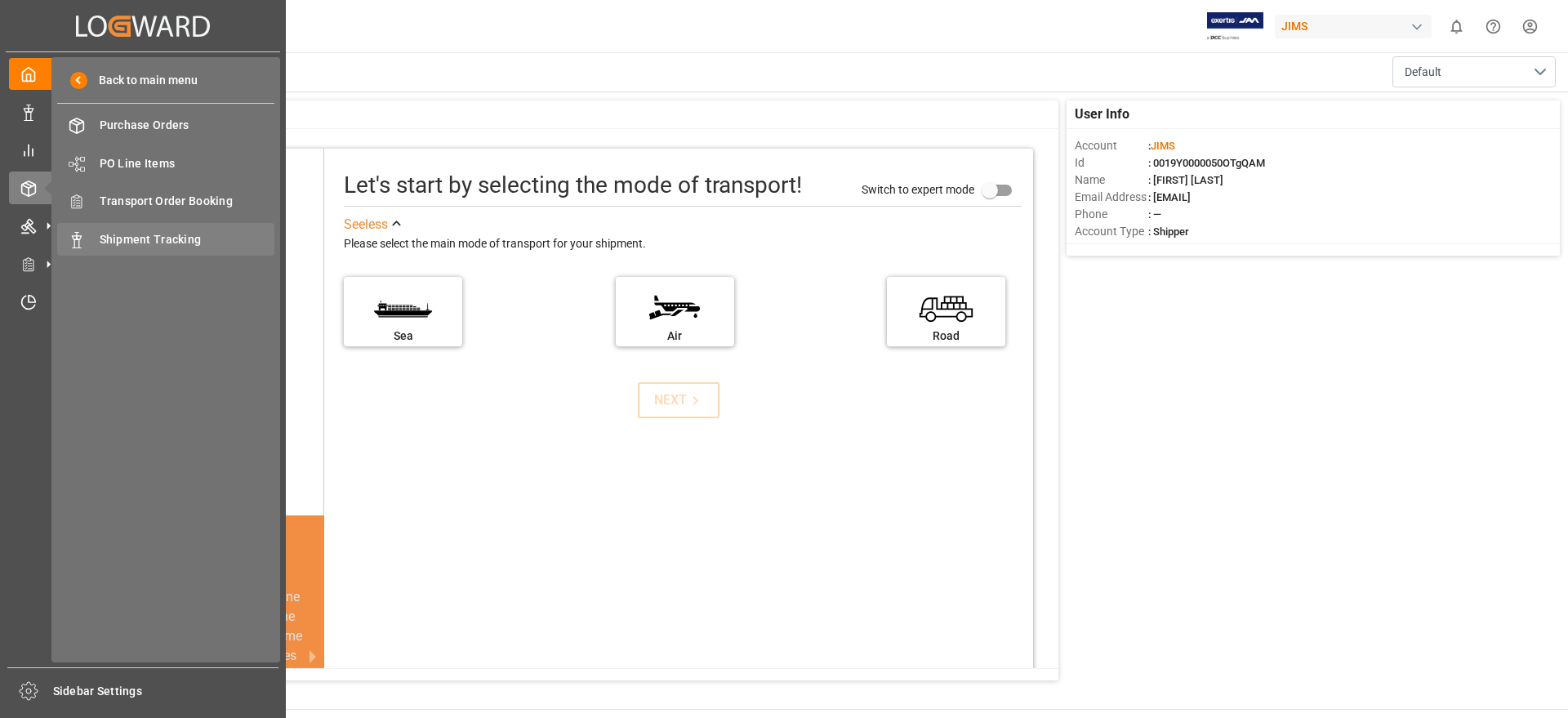click on "Shipment Tracking" at bounding box center [187, 239] 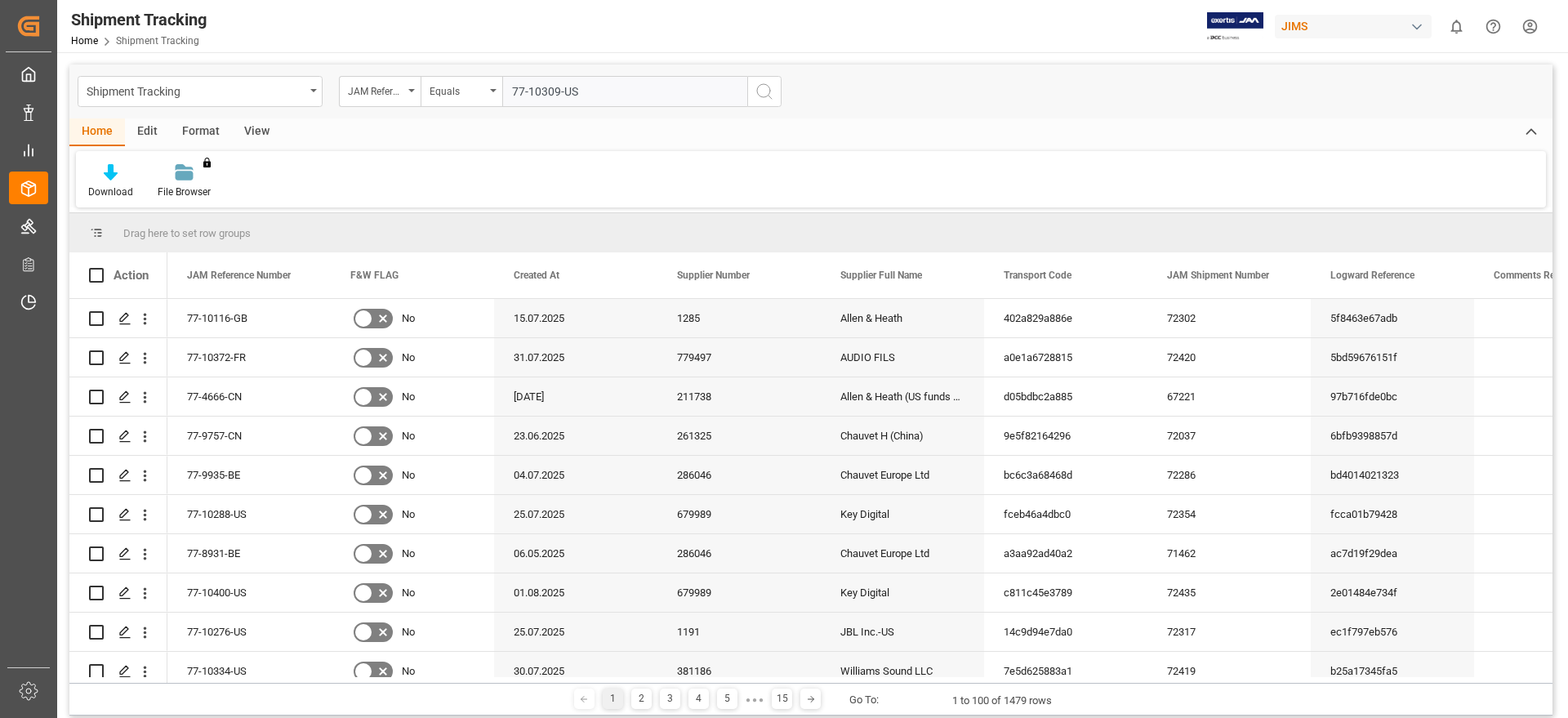 type on "77-10309-US" 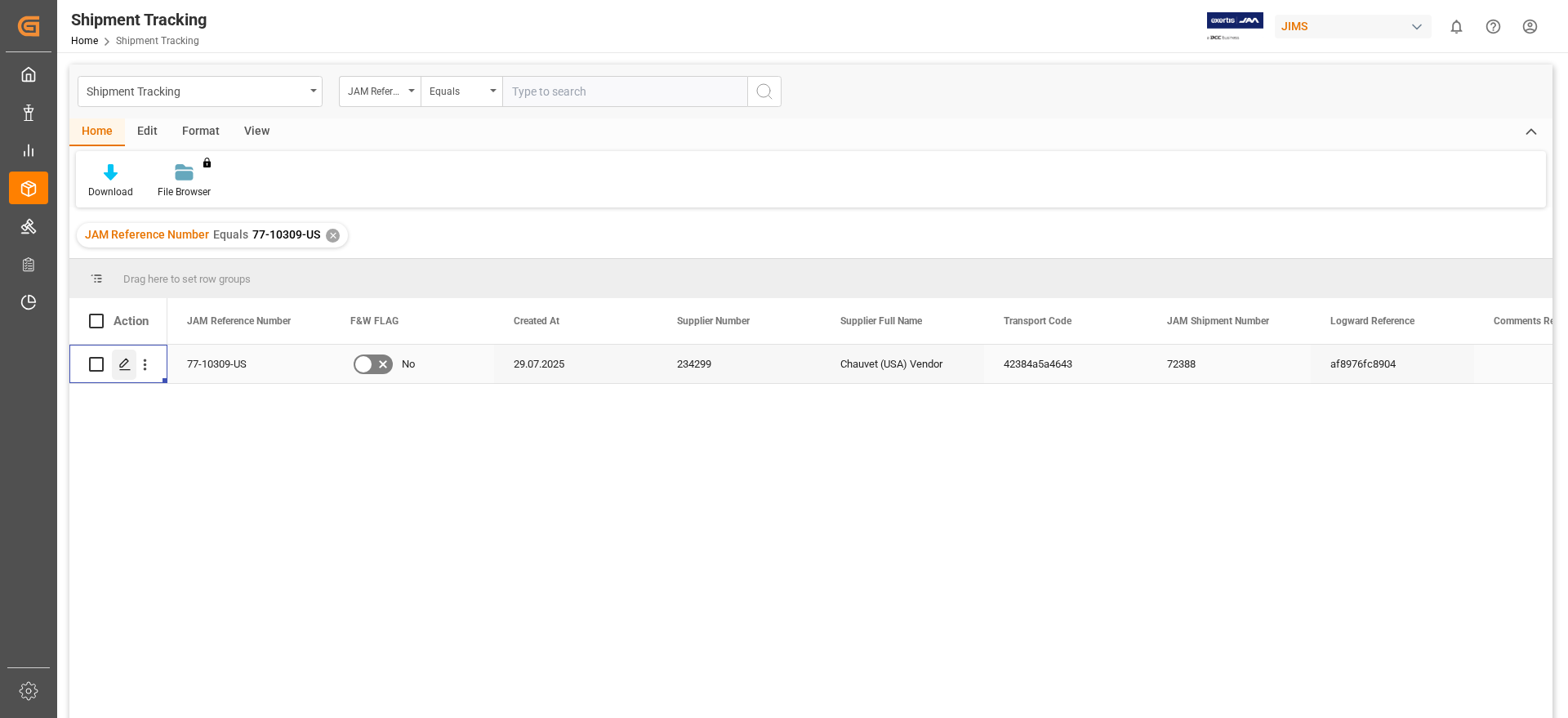 click 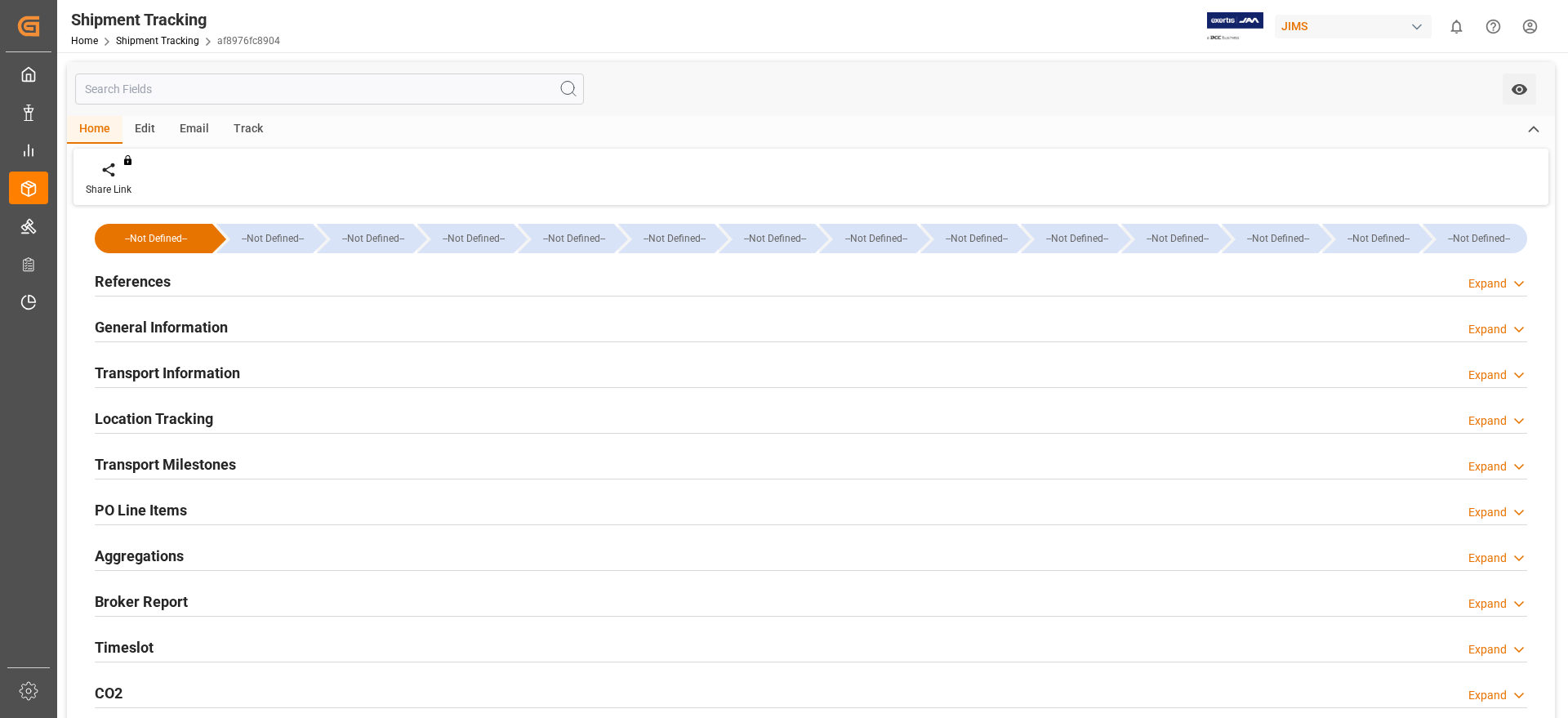 type on "27869" 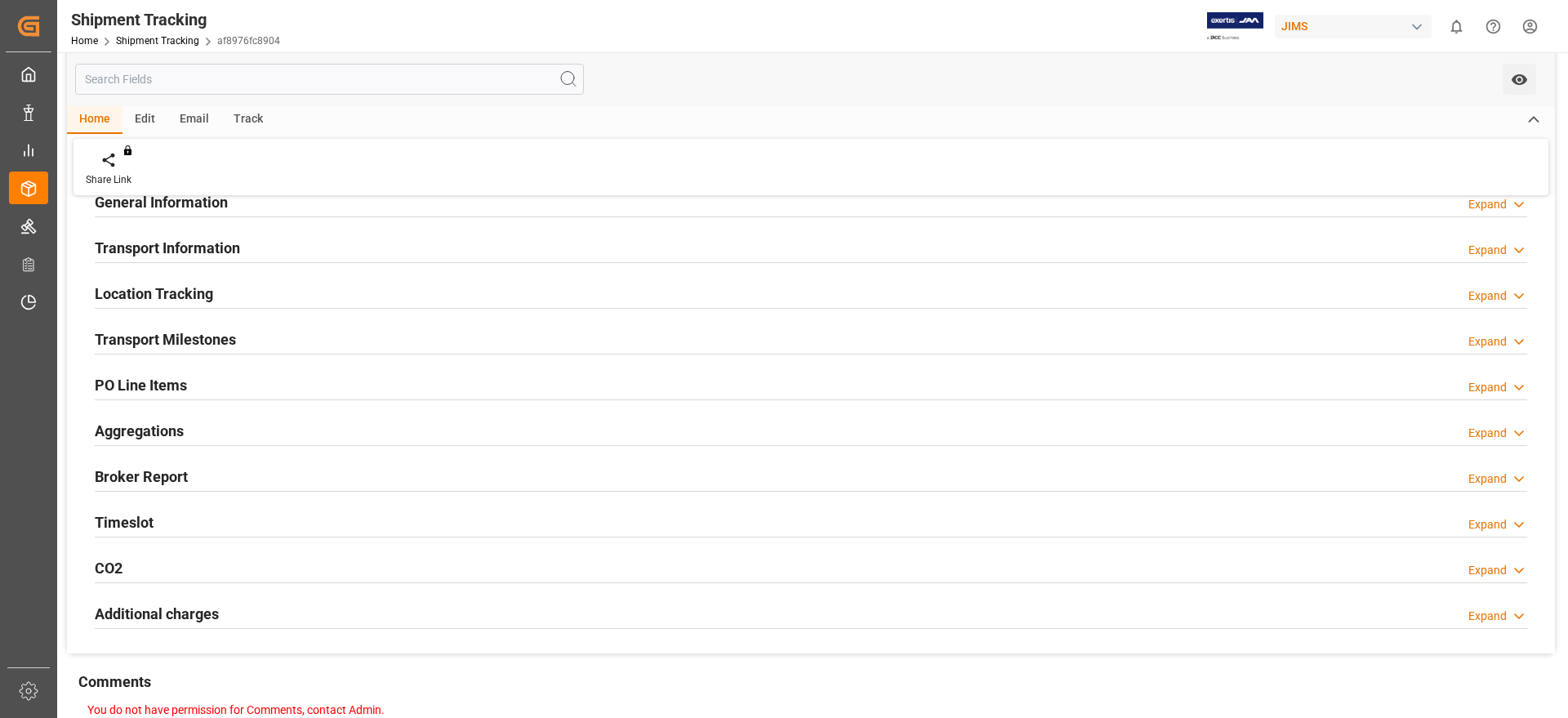 scroll, scrollTop: 306, scrollLeft: 0, axis: vertical 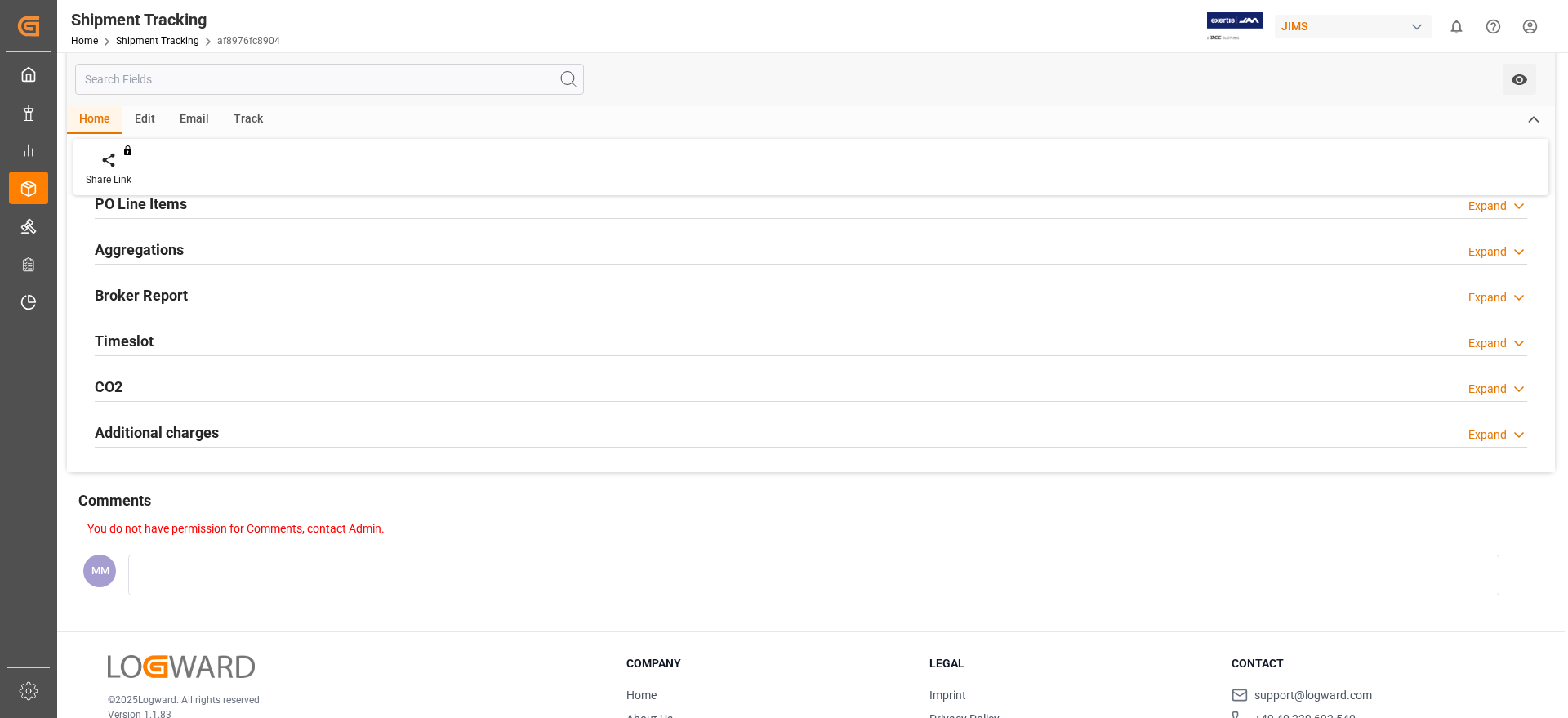 click on "Timeslot" at bounding box center (124, 341) 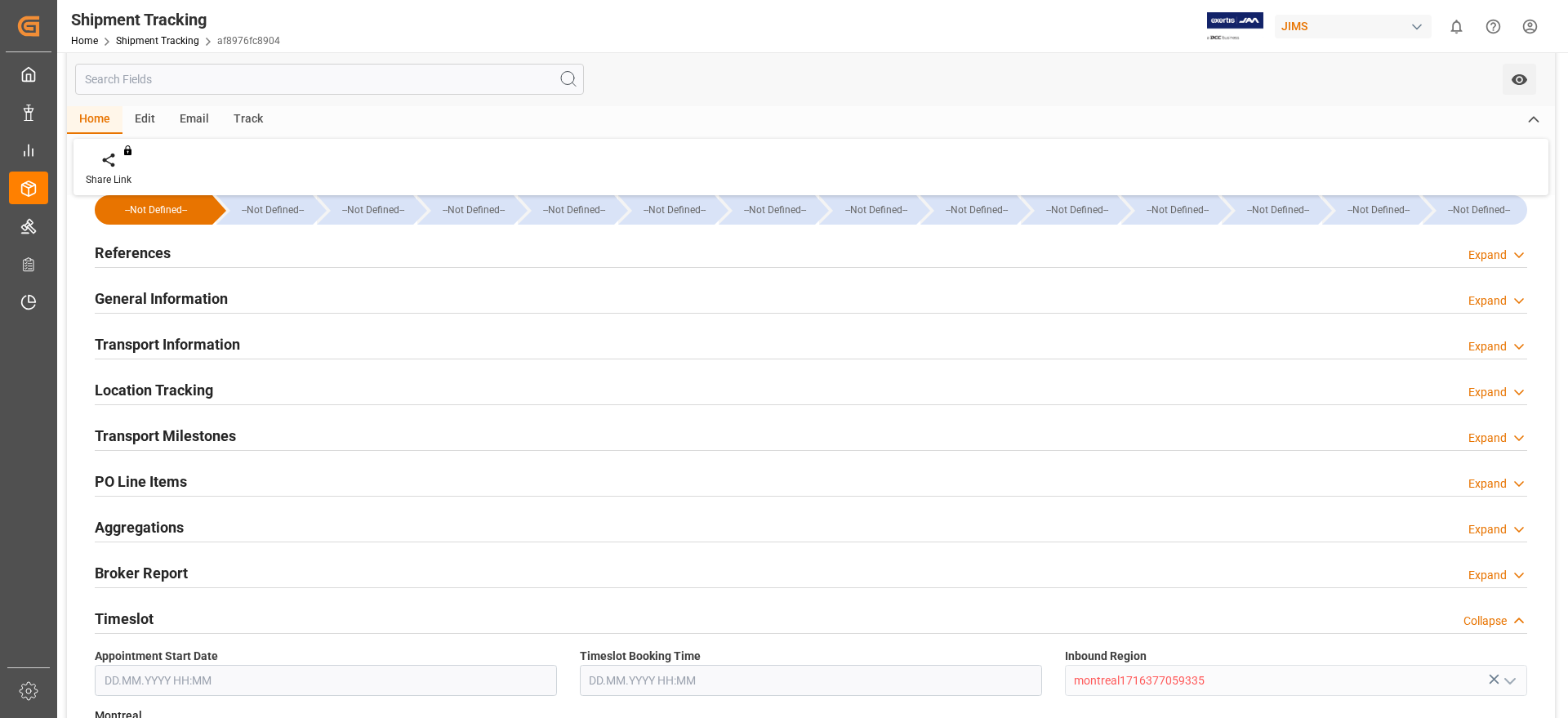 scroll, scrollTop: 0, scrollLeft: 0, axis: both 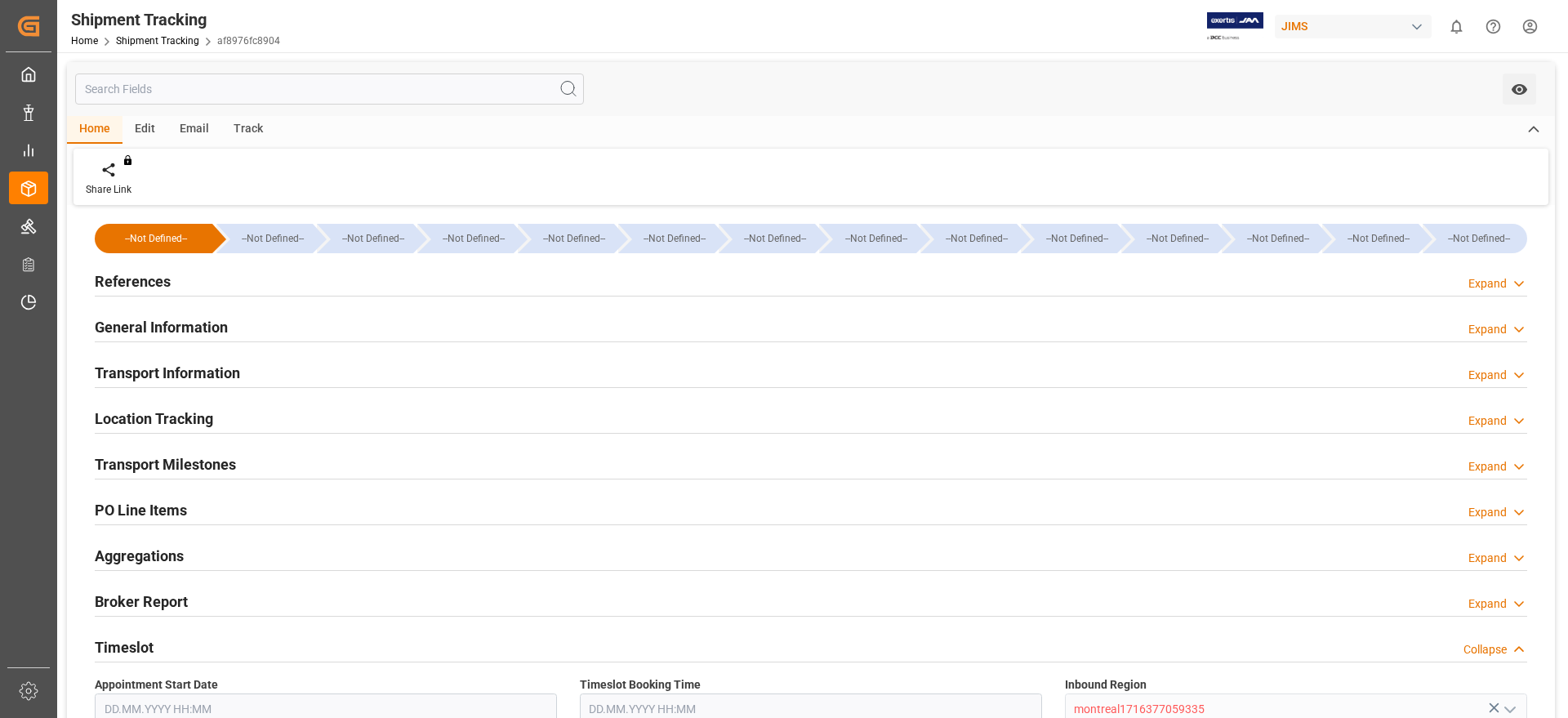 click on "General Information" at bounding box center (161, 326) 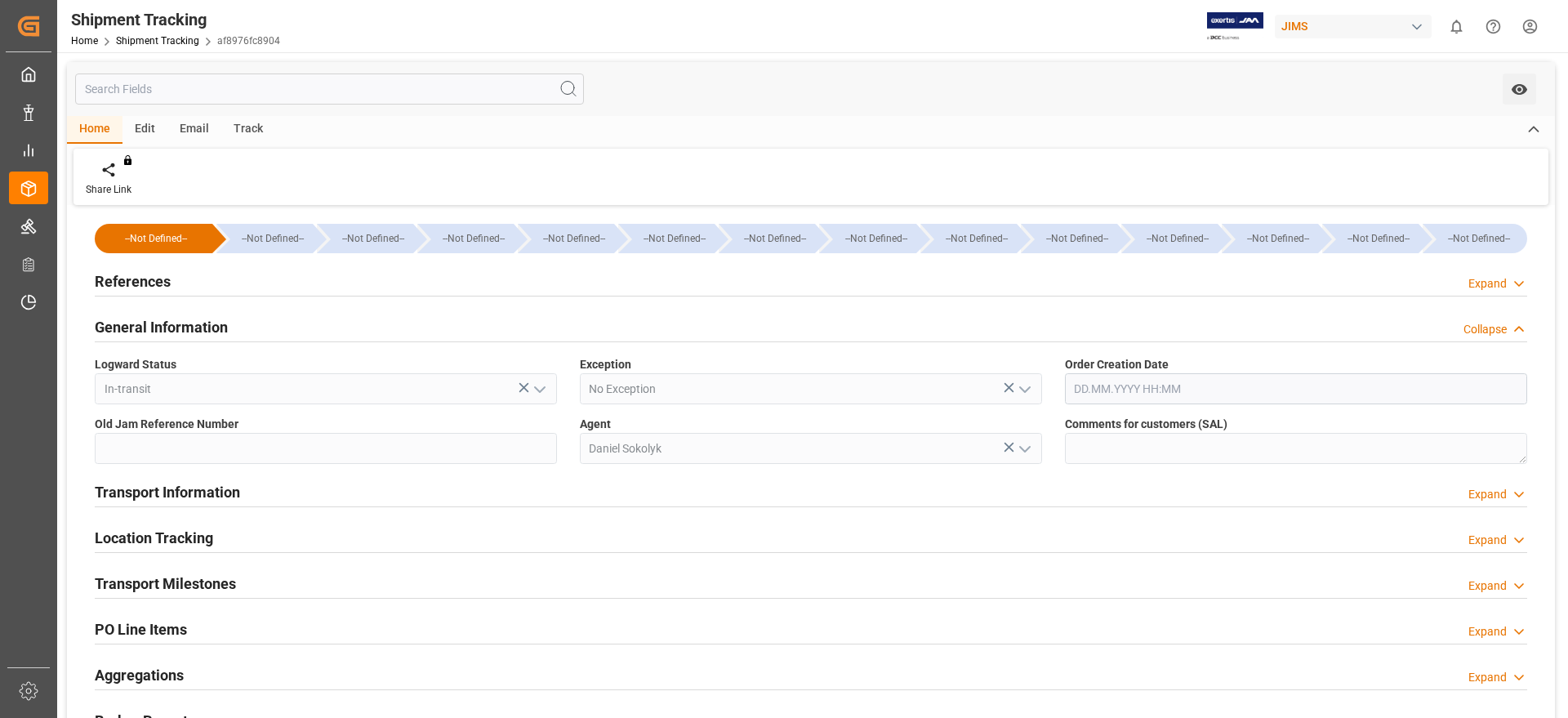 click on "Transport Information" at bounding box center (167, 492) 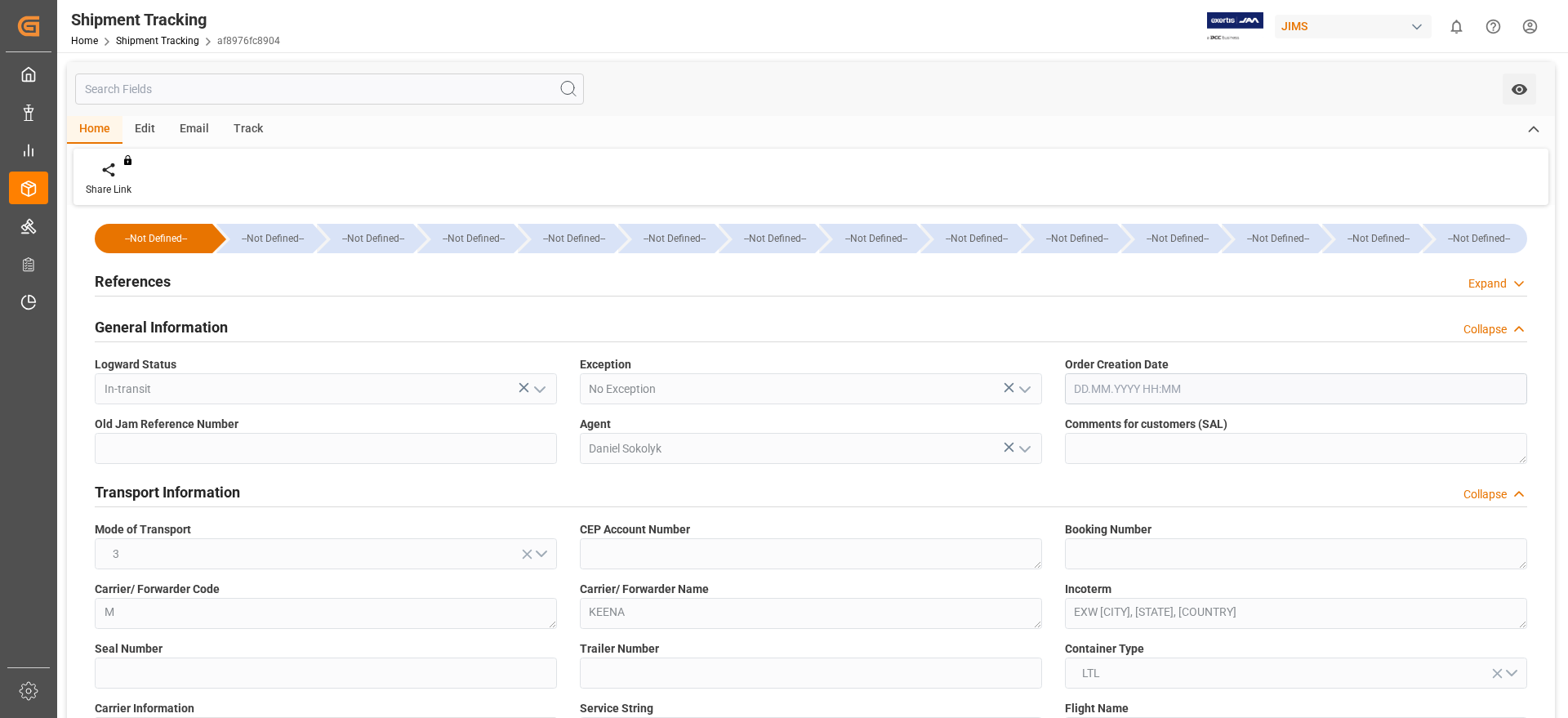 click on "General Information" at bounding box center [161, 327] 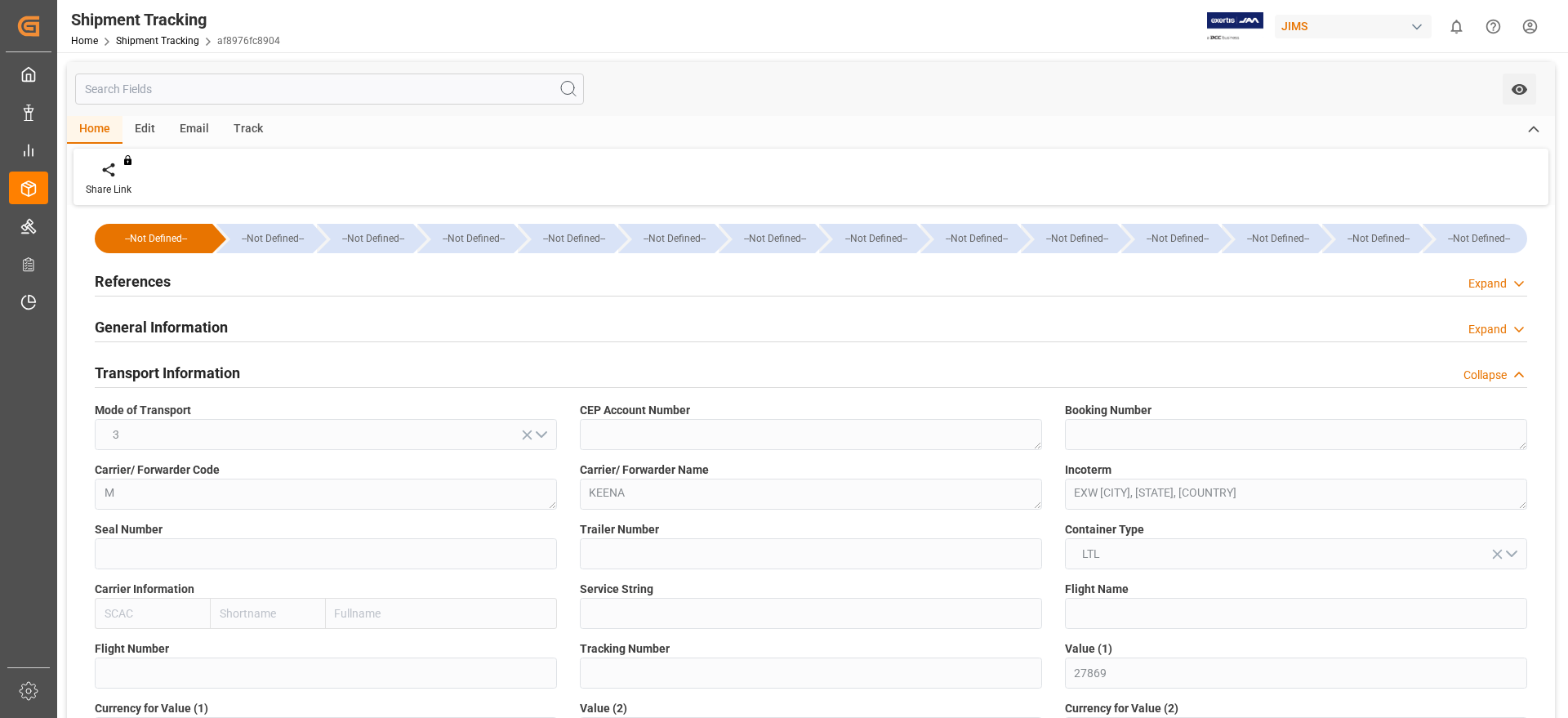 click on "Transport Information" at bounding box center (167, 372) 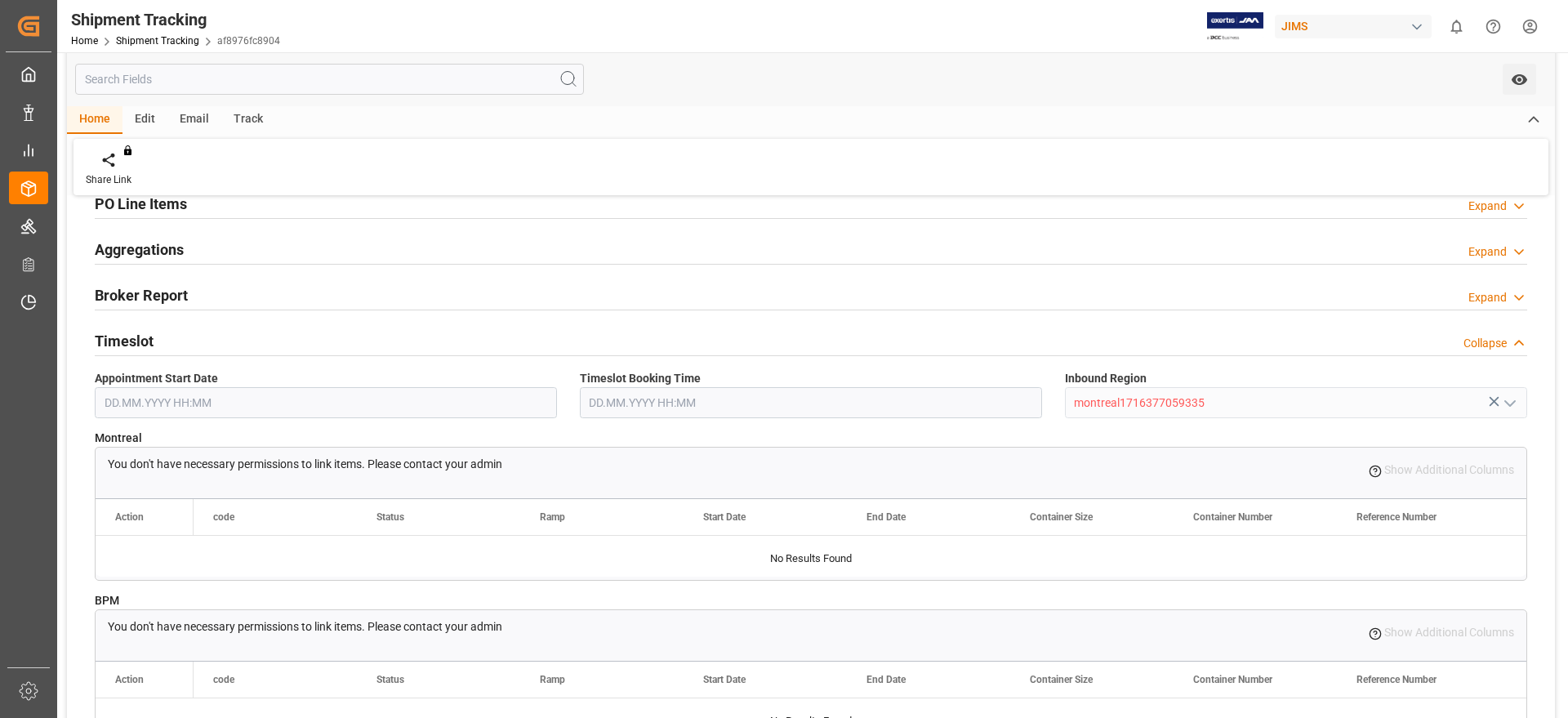 scroll, scrollTop: 0, scrollLeft: 0, axis: both 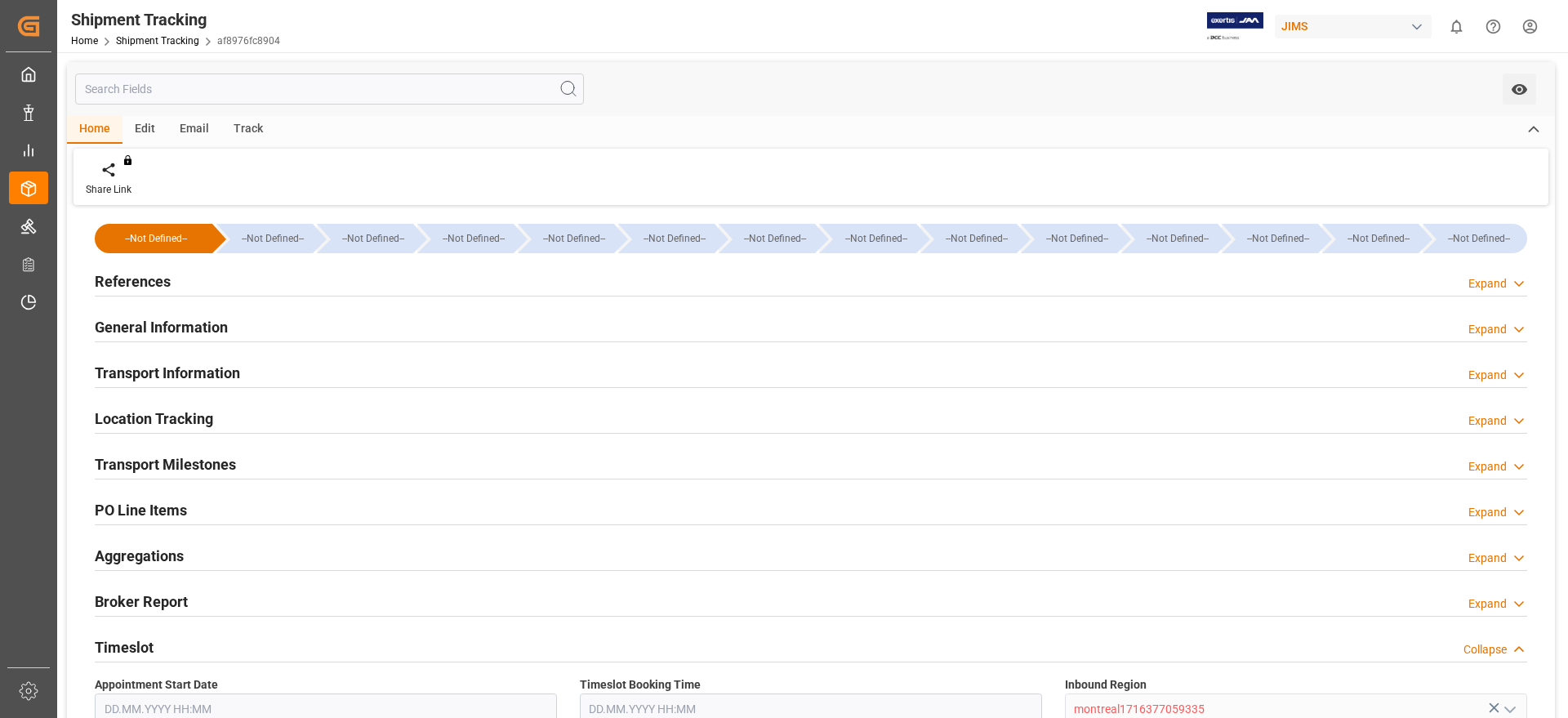 click on "References Expand" at bounding box center [811, 280] 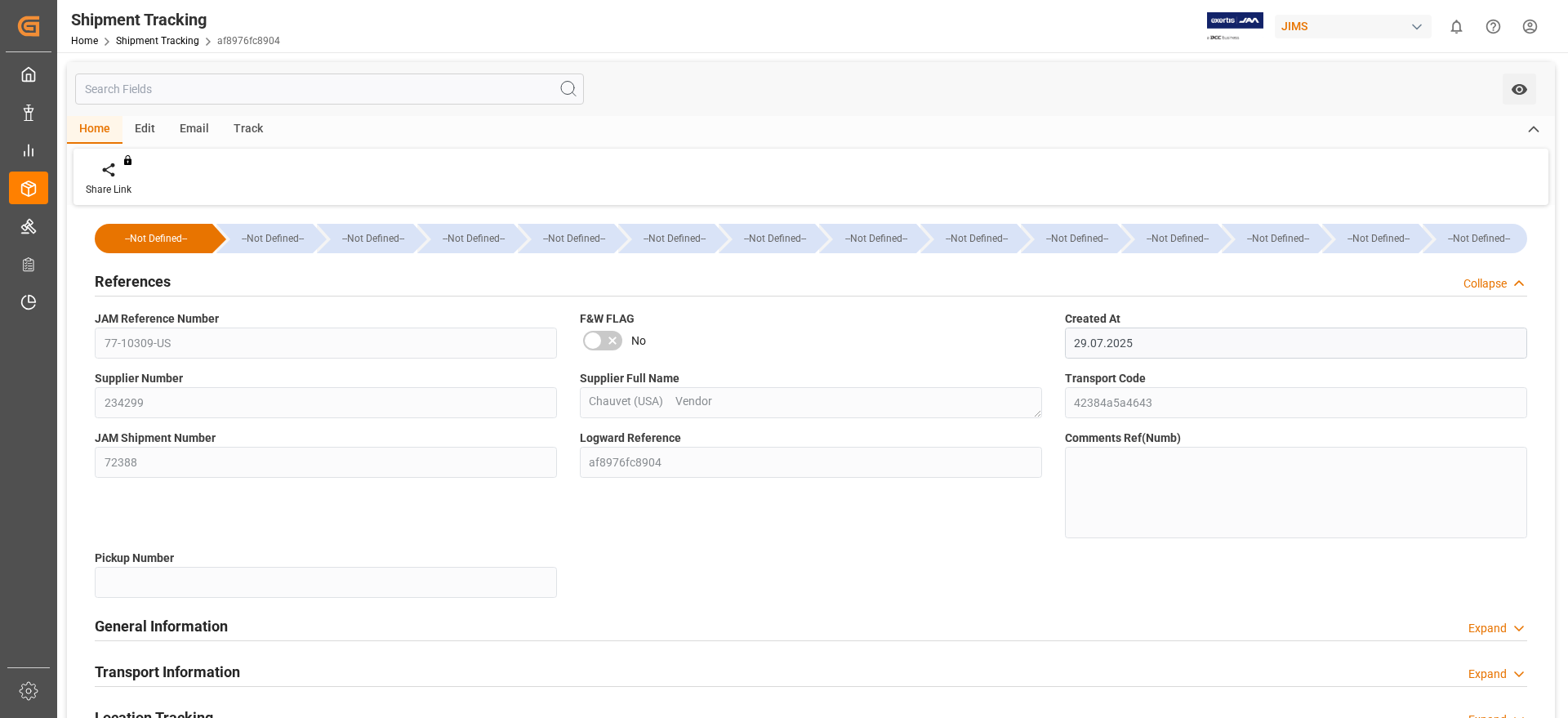 click on "General Information Expand" at bounding box center [811, 627] 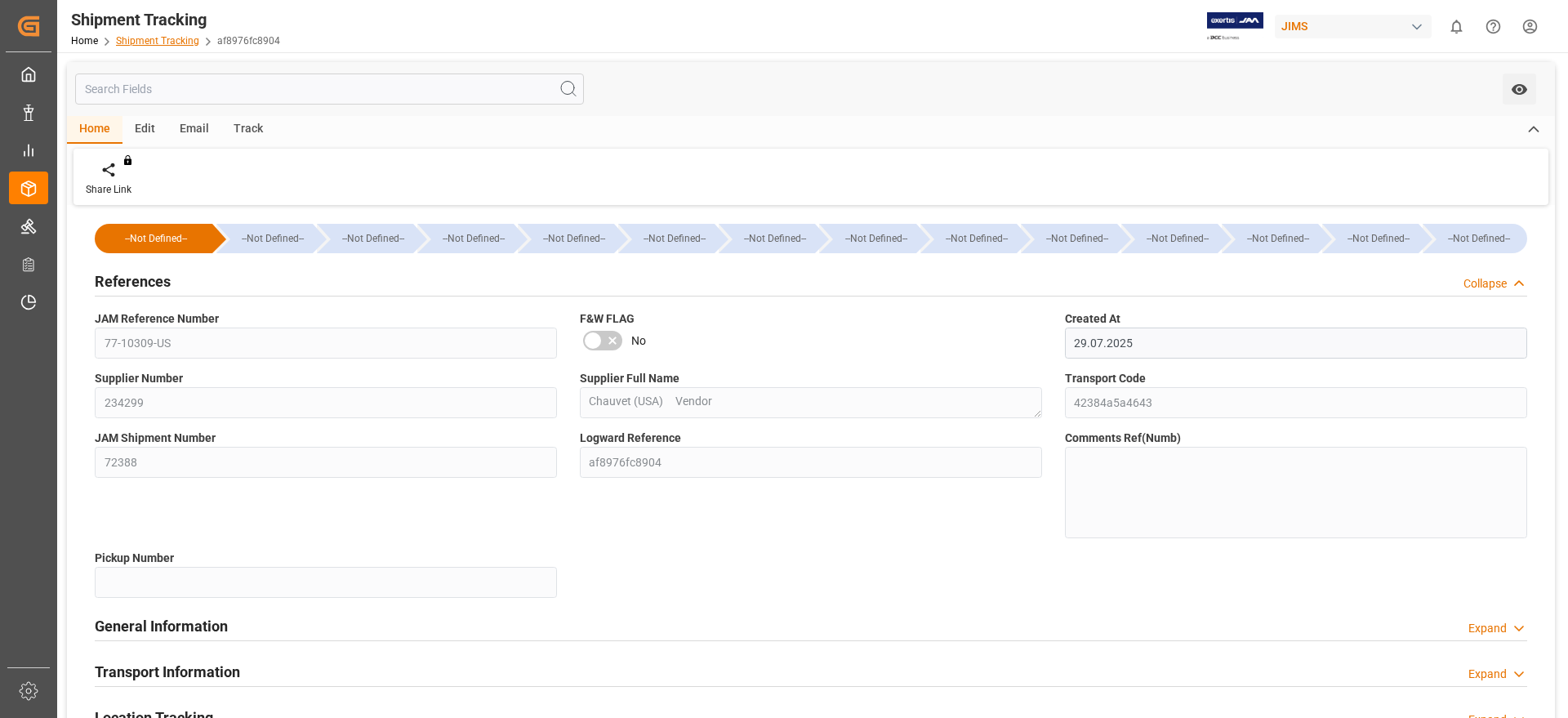 click on "Shipment Tracking" at bounding box center (158, 41) 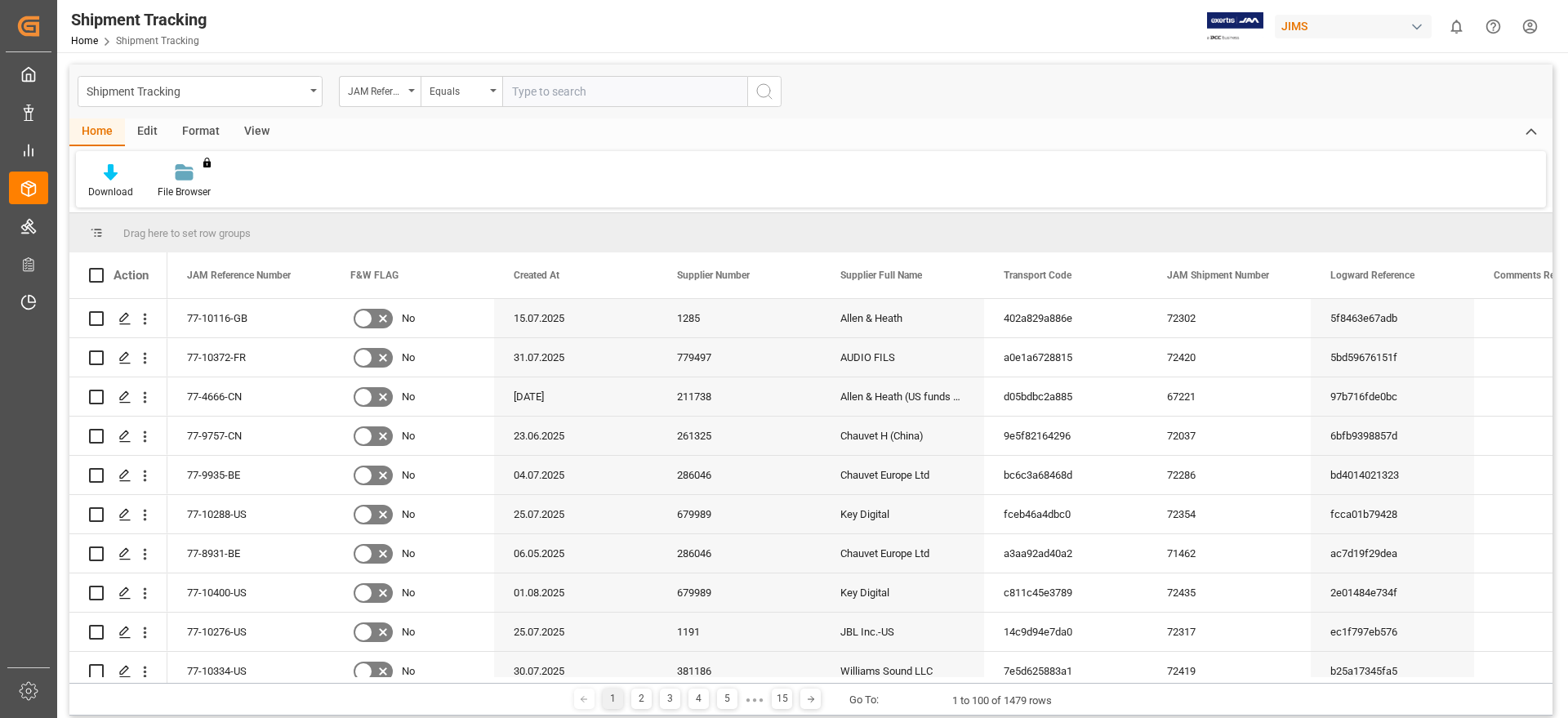 click at bounding box center [625, 91] 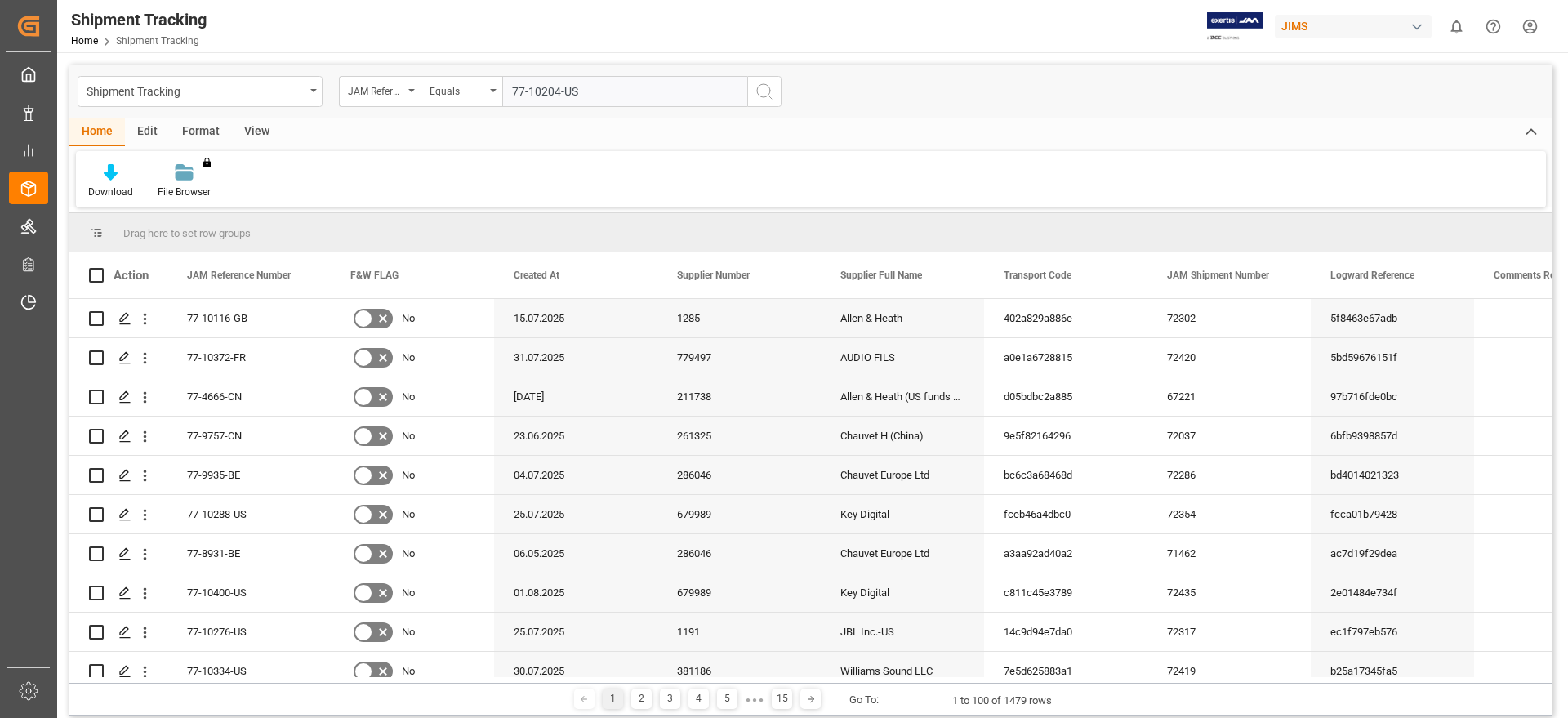 type on "77-10204-US" 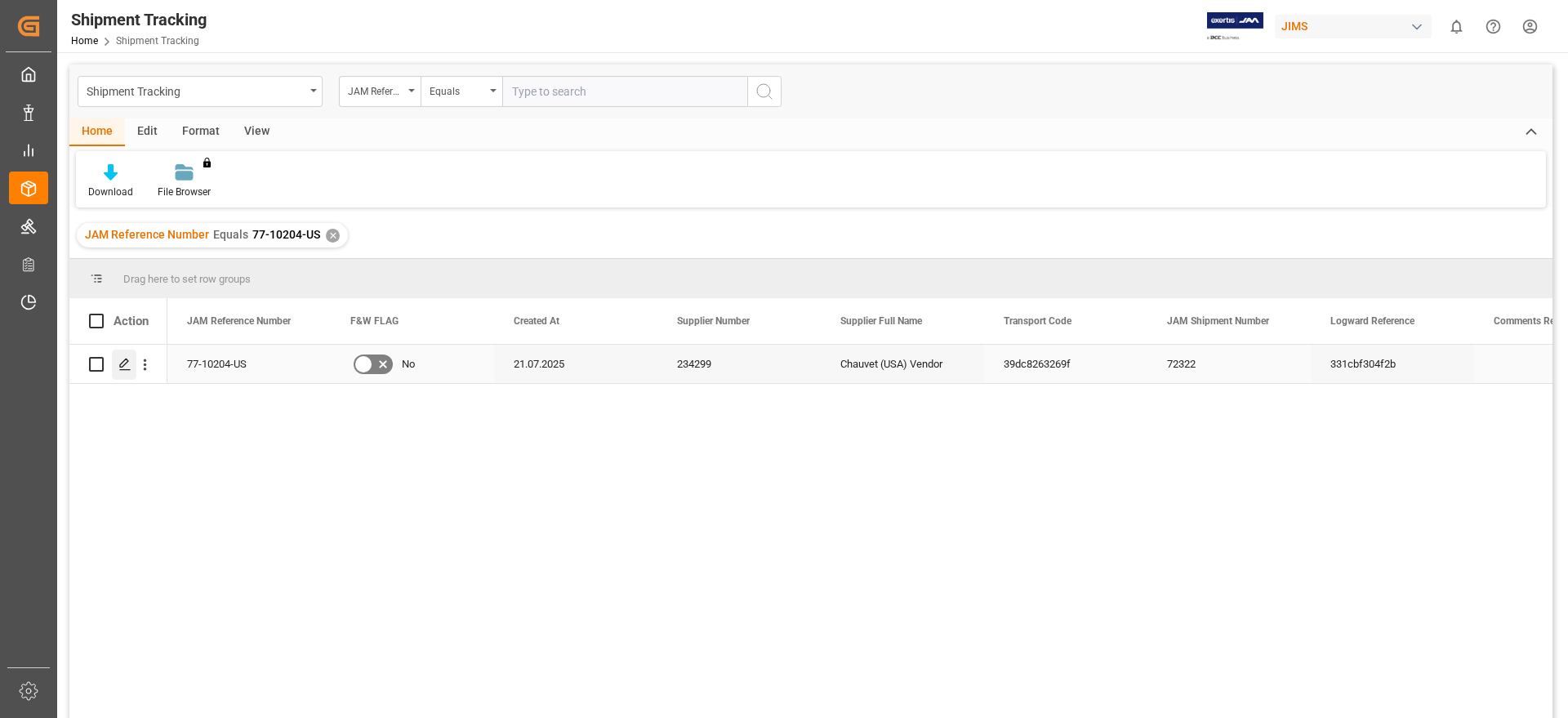 click 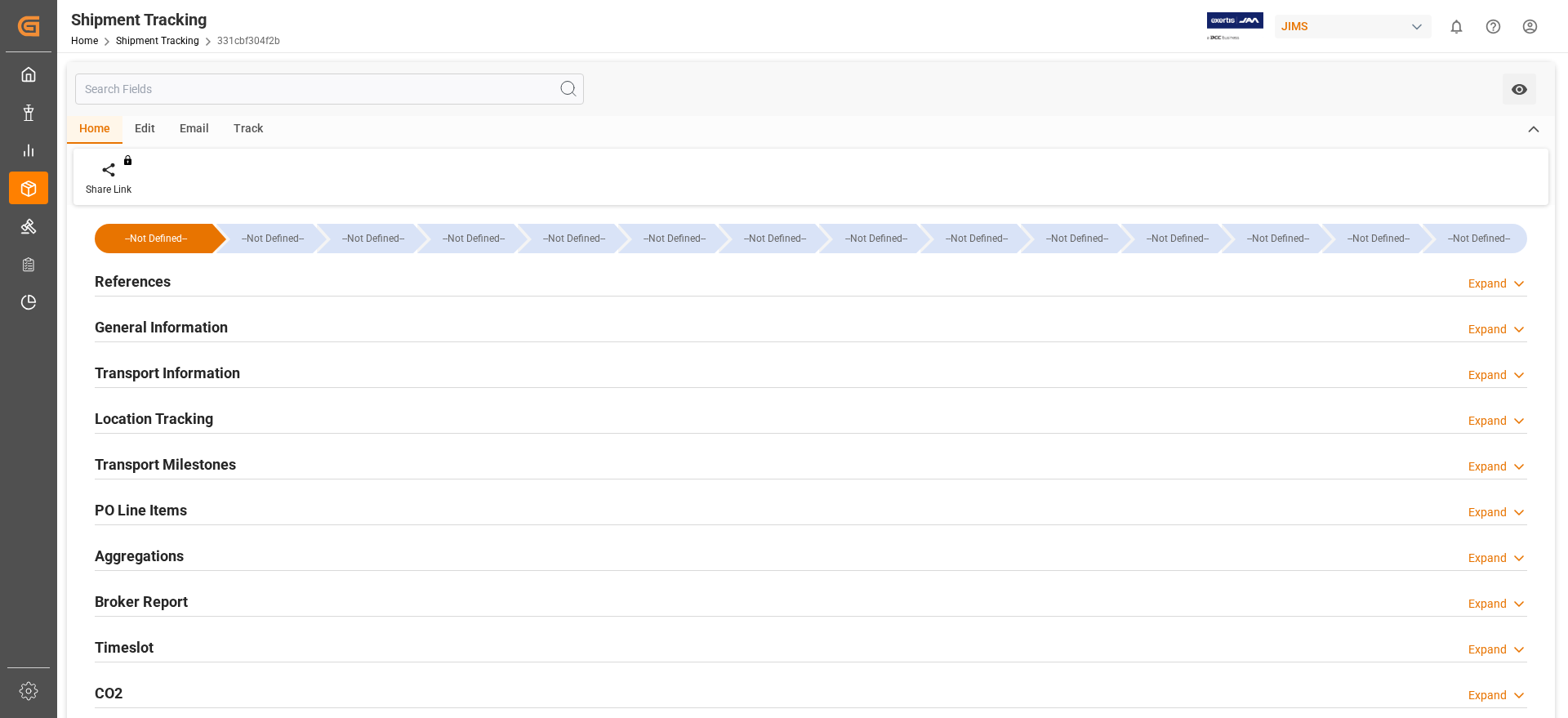 type on "[DATE] [TIME]" 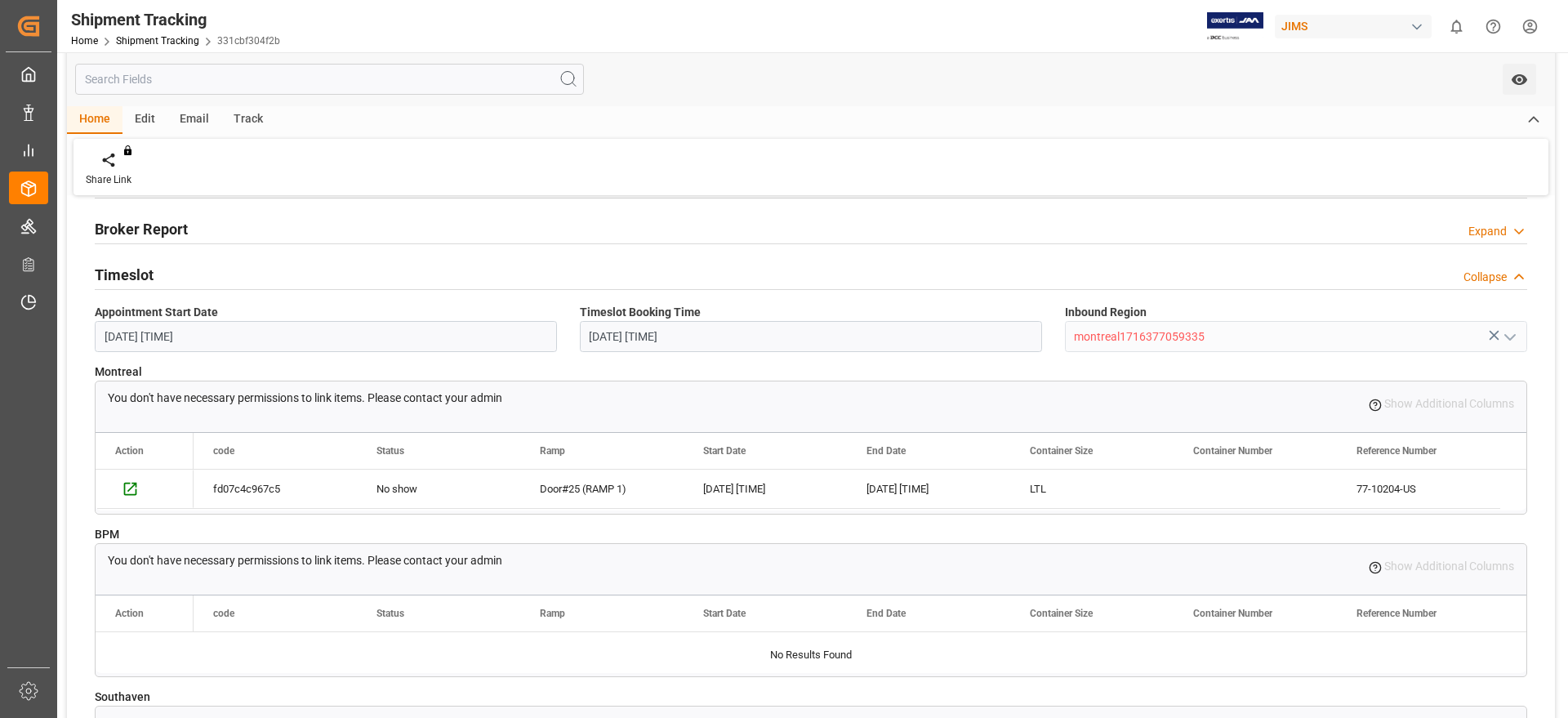 scroll, scrollTop: 408, scrollLeft: 0, axis: vertical 